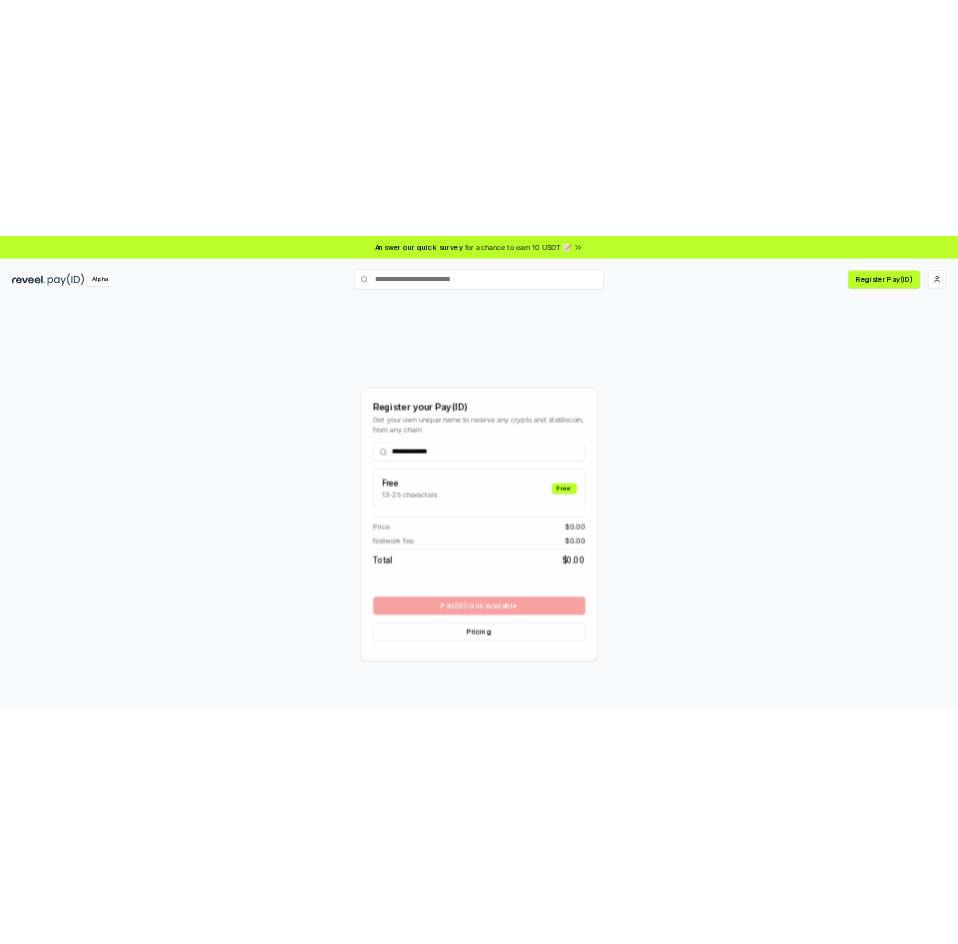 scroll, scrollTop: 0, scrollLeft: 0, axis: both 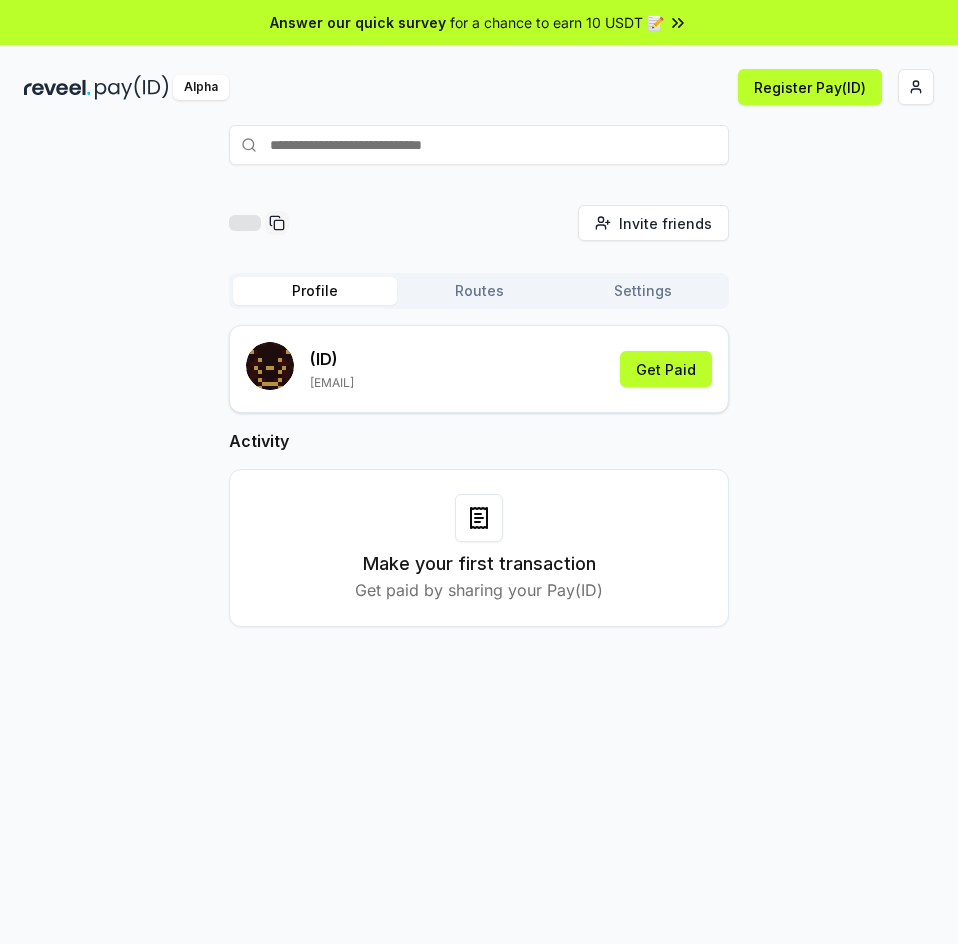 click on "Invite friends Invite Profile Routes Settings (ID) [EMAIL] Get Paid Activity Make your first transaction Get paid by sharing your Pay(ID)" at bounding box center [479, 432] 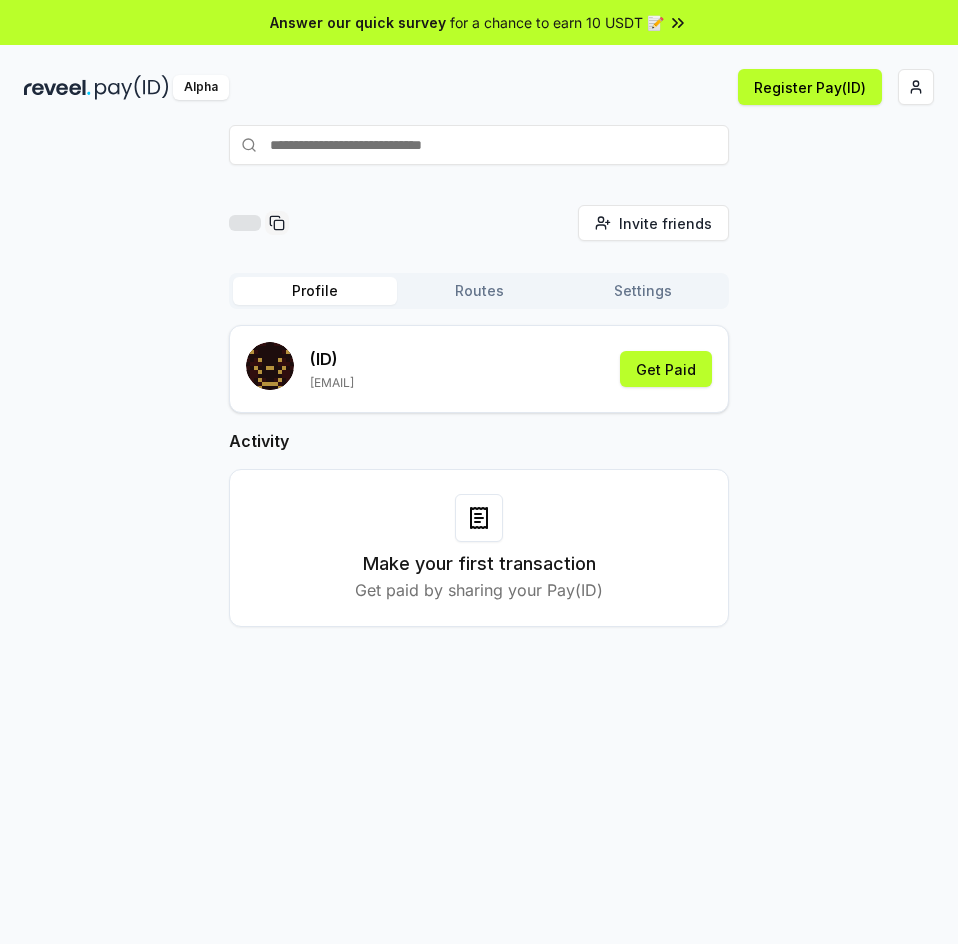 scroll, scrollTop: 0, scrollLeft: 0, axis: both 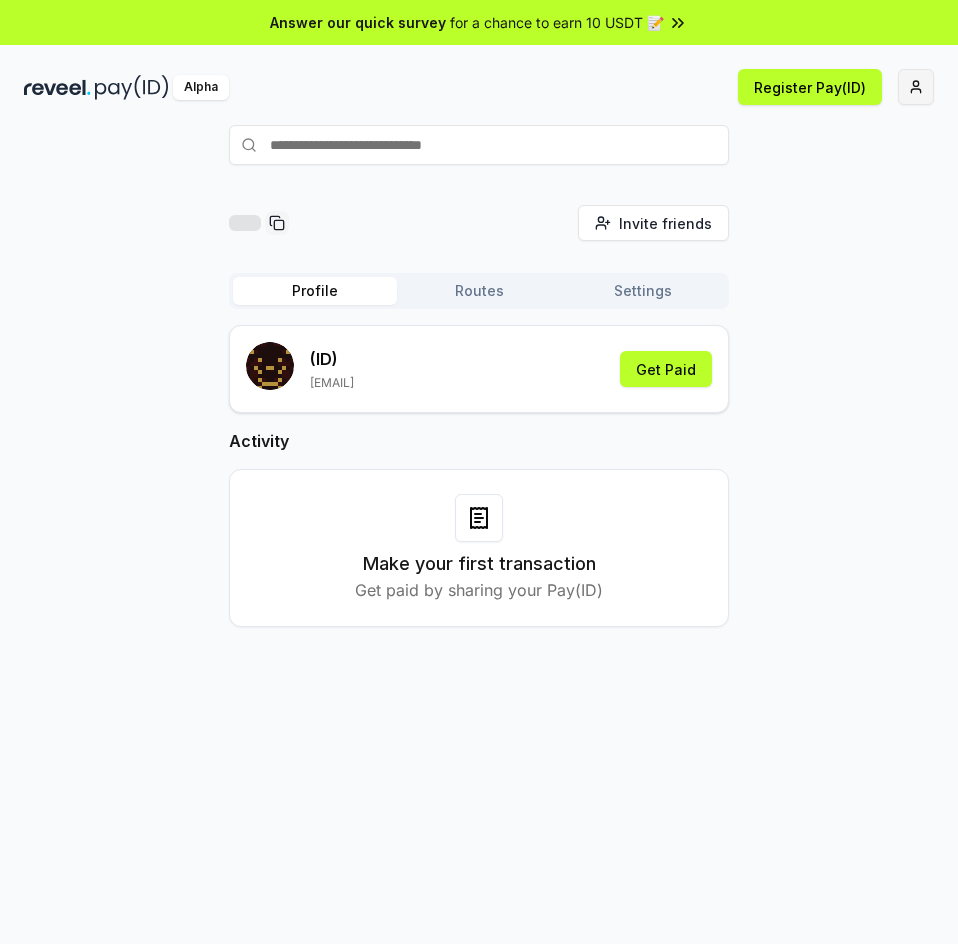 click on "Answer our quick survey for a chance to earn 10 USDT 📝 Alpha Register Pay(ID) Invite friends Invite Profile Routes Settings (ID) [EMAIL] Get Paid Activity Make your first transaction Get paid by sharing your Pay(ID)" at bounding box center (479, 472) 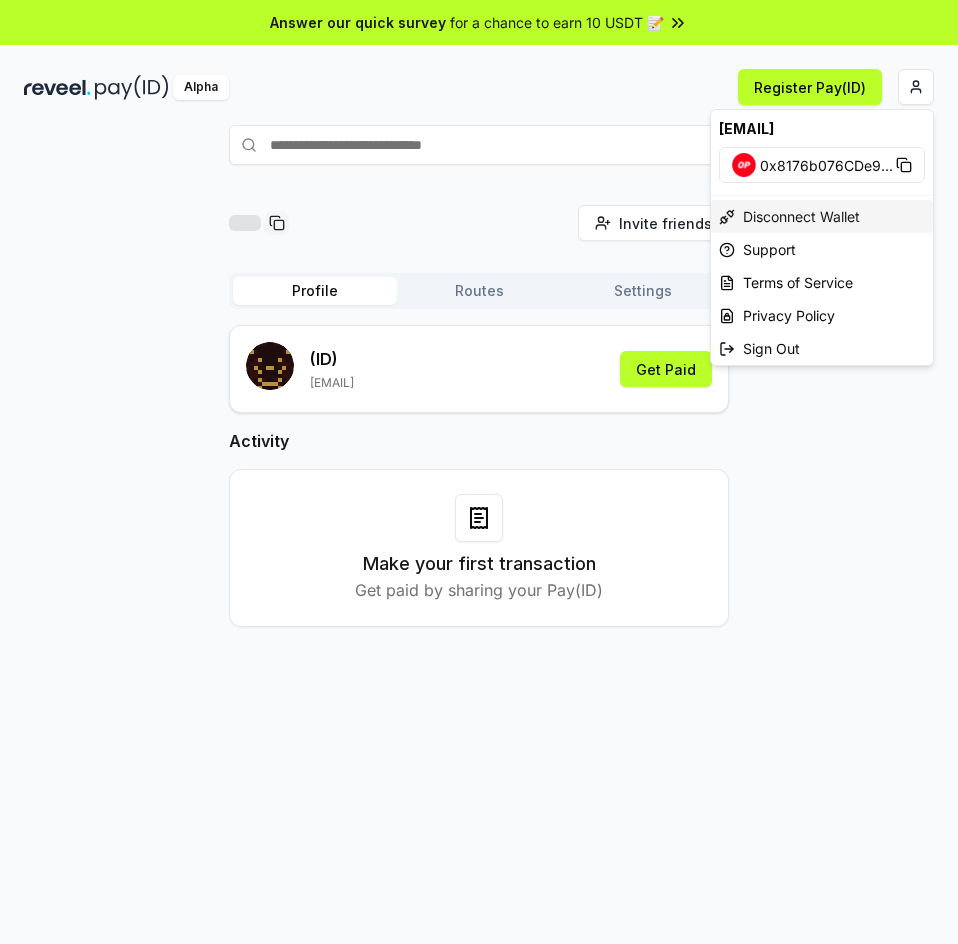 click on "Disconnect Wallet" at bounding box center [822, 216] 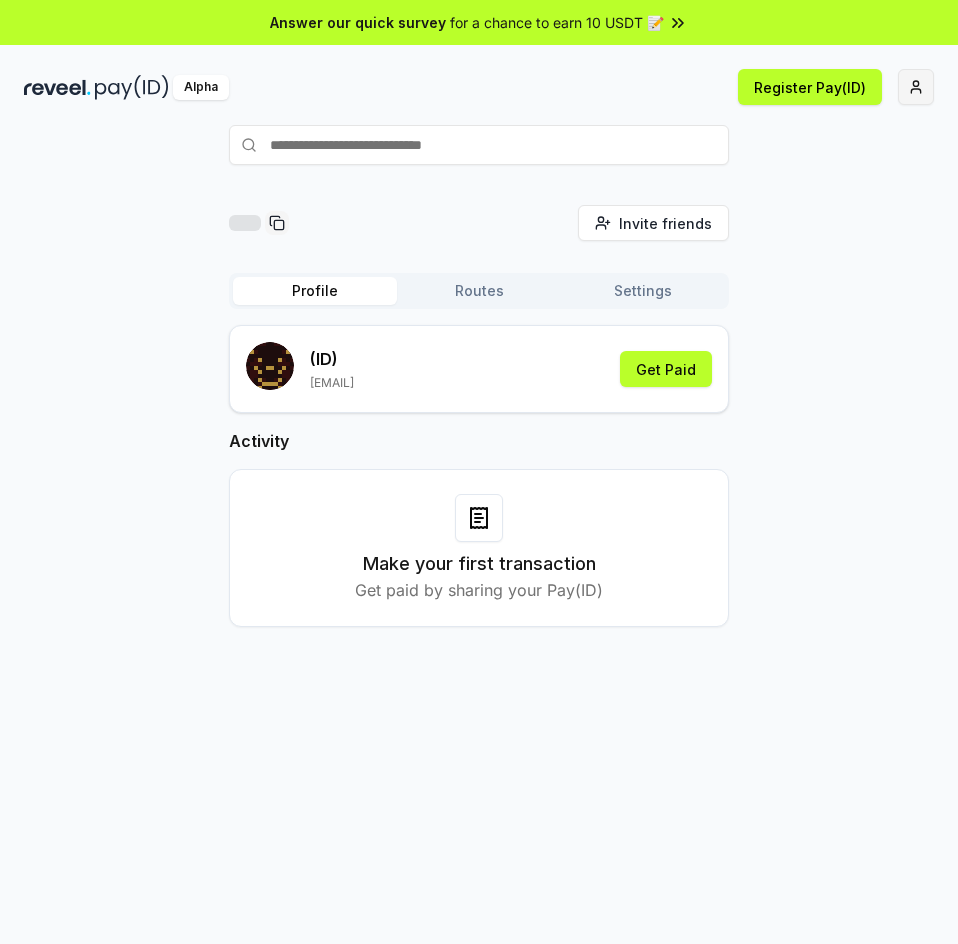 click on "Answer our quick survey for a chance to earn 10 USDT 📝 Alpha Register Pay(ID) Invite friends Invite Profile Routes Settings (ID) [EMAIL] Get Paid Activity Make your first transaction Get paid by sharing your Pay(ID)" at bounding box center (479, 472) 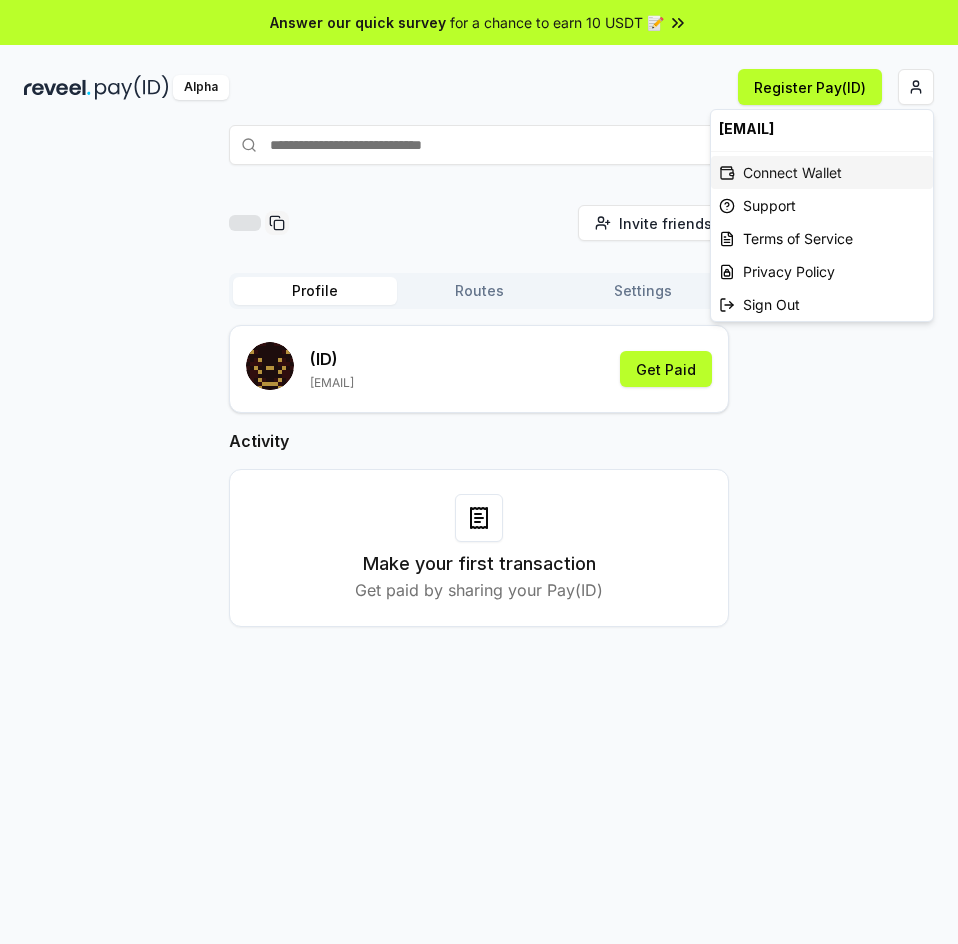click on "Connect Wallet" at bounding box center (822, 172) 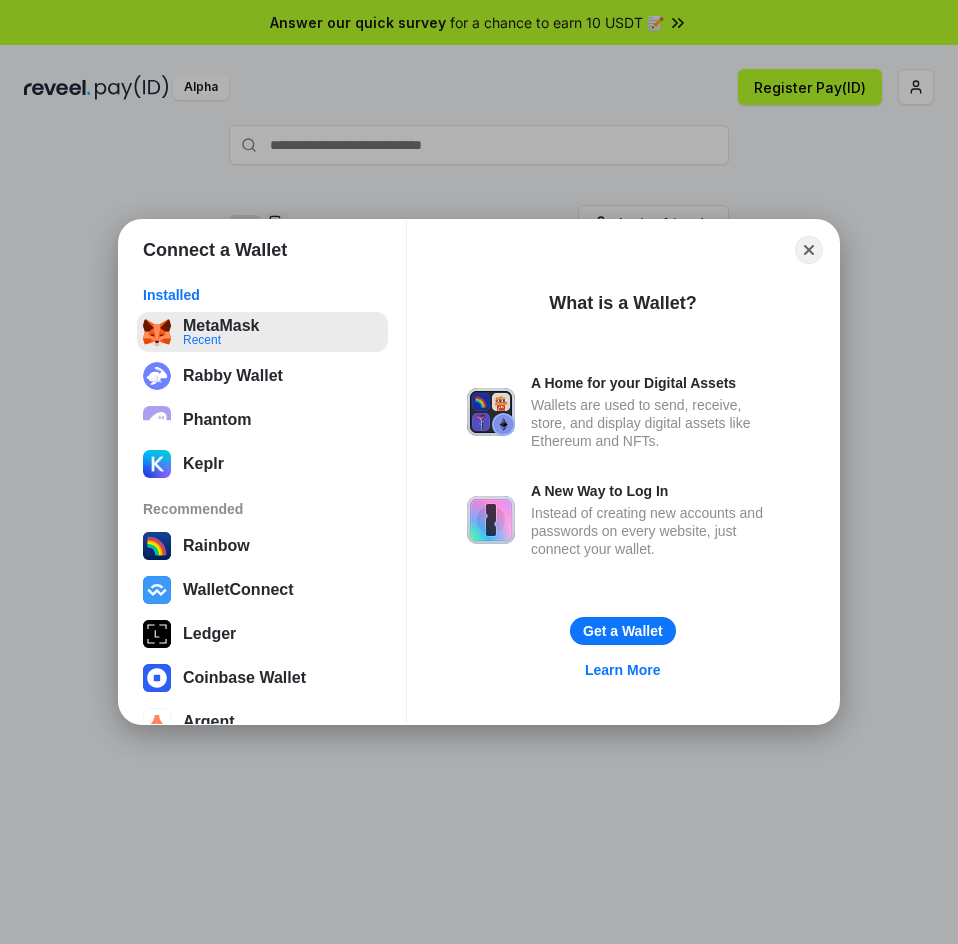 click on "MetaMask Recent" at bounding box center (262, 332) 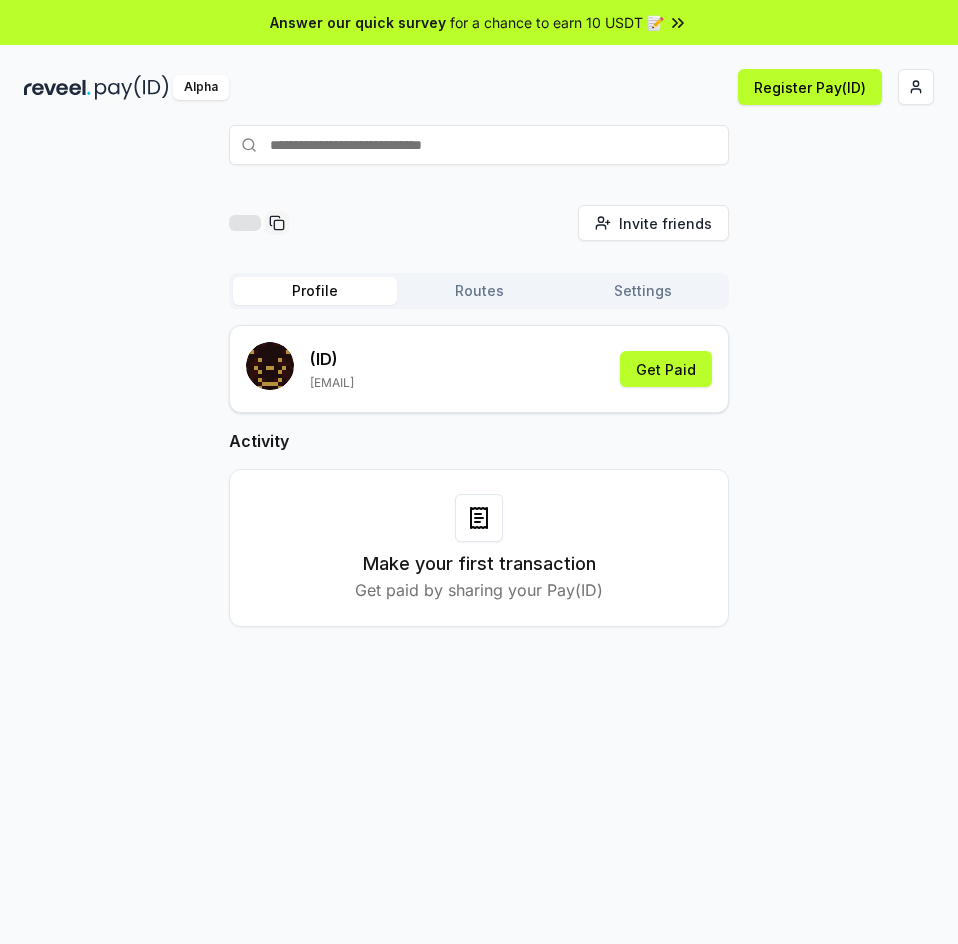 click on "Invite friends Invite Profile Routes Settings (ID) [EMAIL] Get Paid Activity Make your first transaction Get paid by sharing your Pay(ID)" at bounding box center [479, 432] 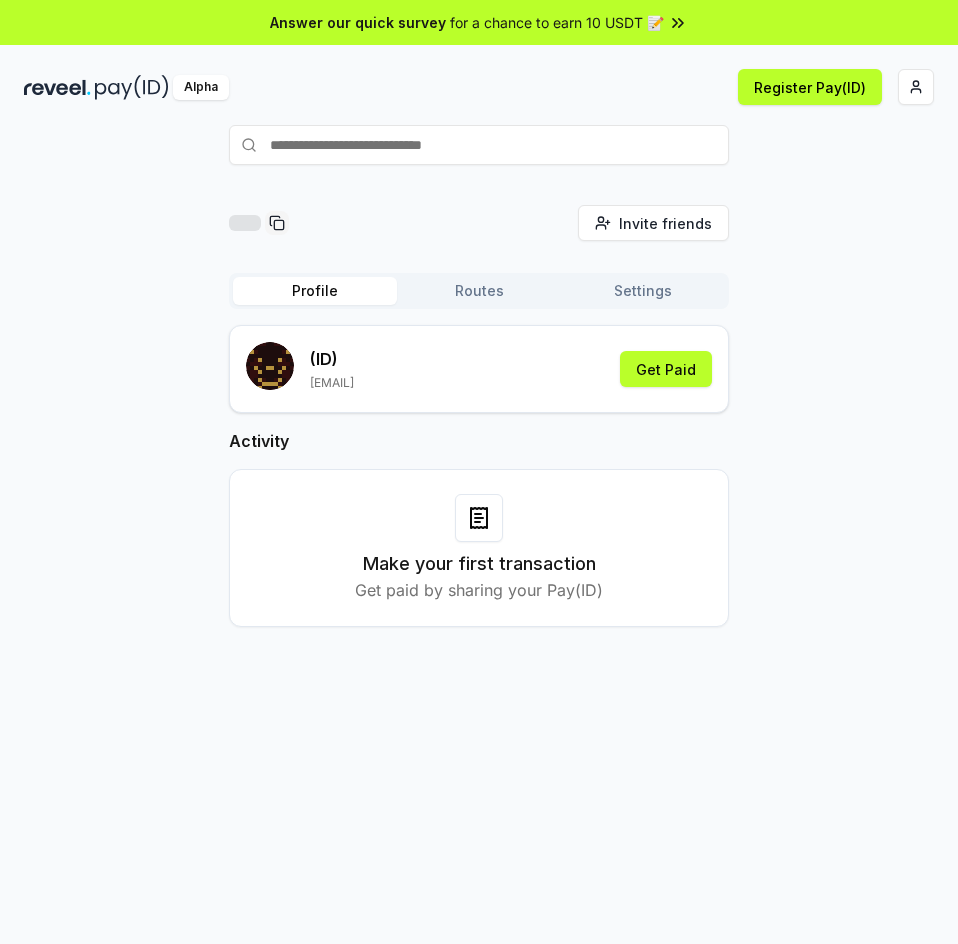 click on "Profile" at bounding box center (315, 291) 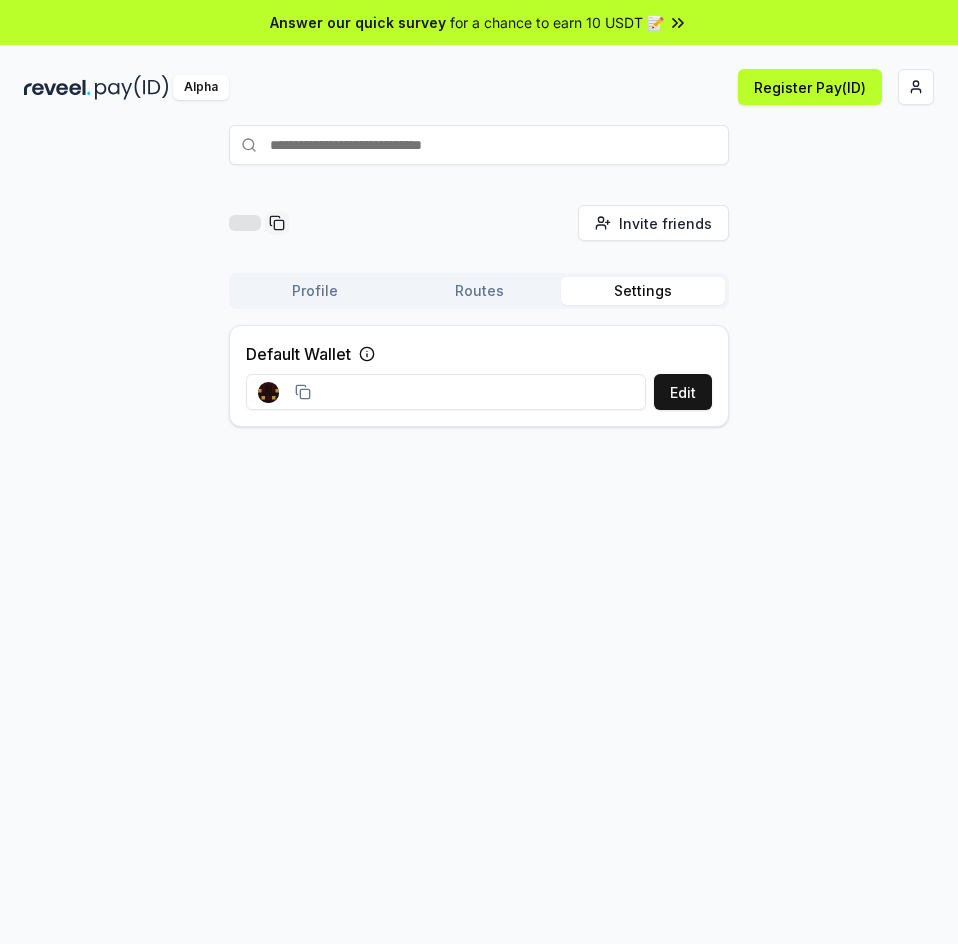 click on "Routes" at bounding box center (479, 291) 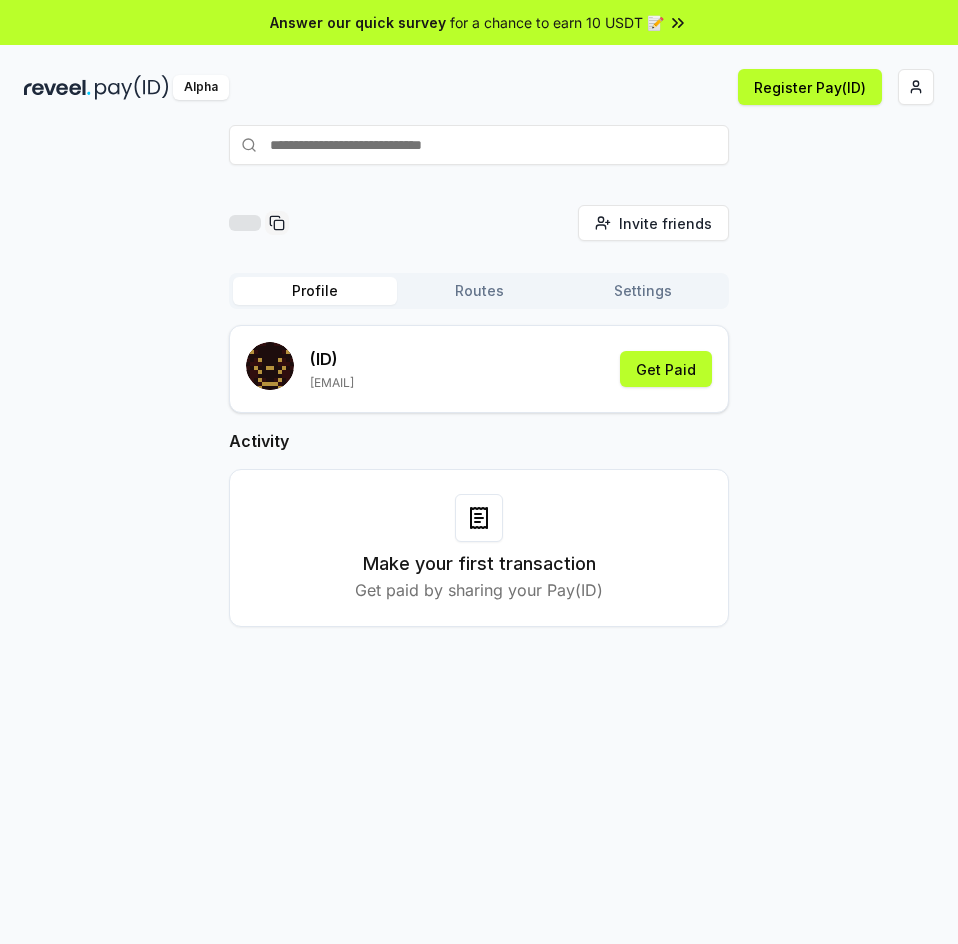 click on "Profile" at bounding box center [315, 291] 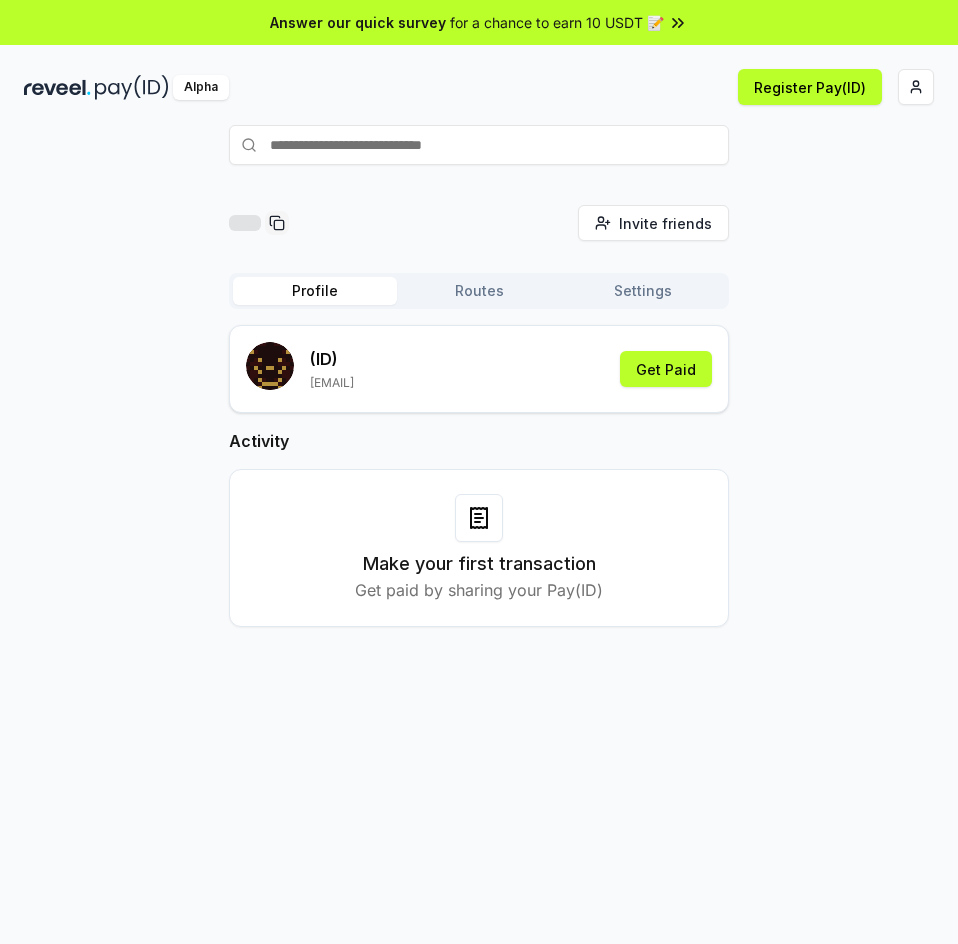 drag, startPoint x: 578, startPoint y: 525, endPoint x: 651, endPoint y: 628, distance: 126.24579 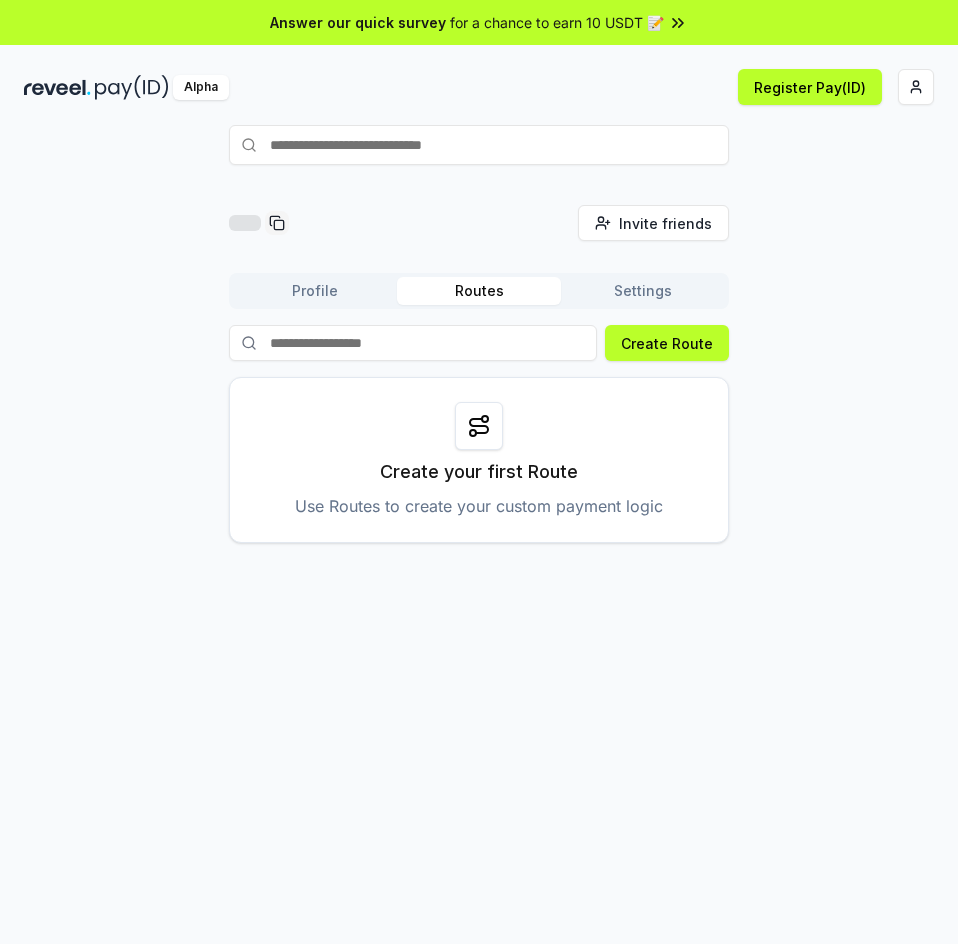 click on "Routes" at bounding box center (479, 291) 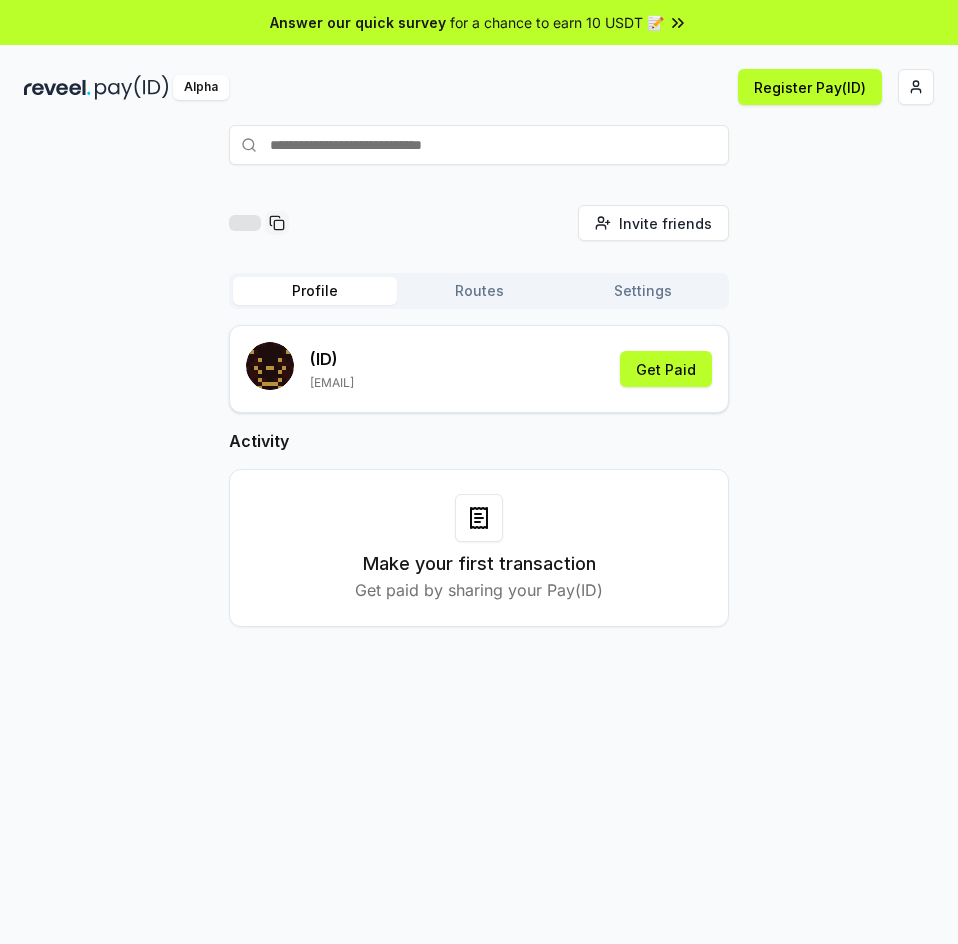click on "Profile" at bounding box center (315, 291) 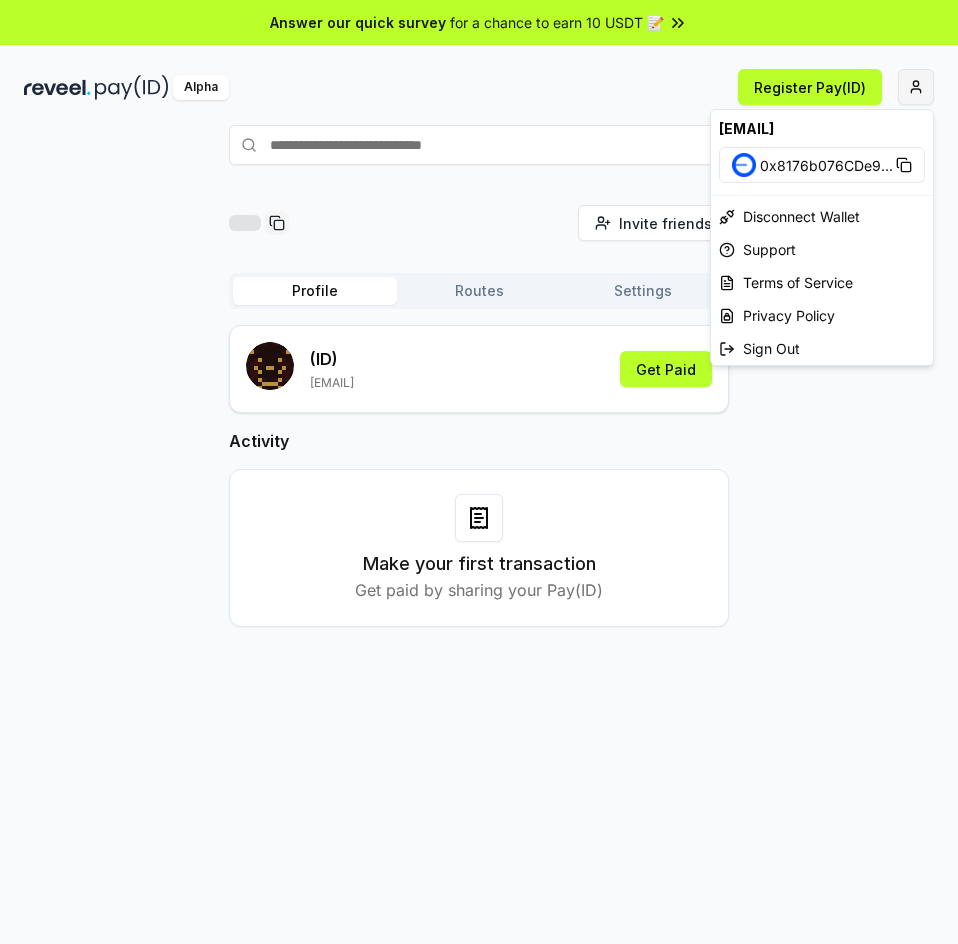 click on "Answer our quick survey for a chance to earn 10 USDT 📝 Alpha Register Pay(ID) Invite friends Invite Profile Routes Settings (ID) [EMAIL] Get Paid Activity Make your first transaction Get paid by sharing your Pay(ID) [EMAIL]   0x8176b076CDe9 ...     Disconnect Wallet   Support   Terms of Service   Privacy Policy   Sign Out" at bounding box center [479, 472] 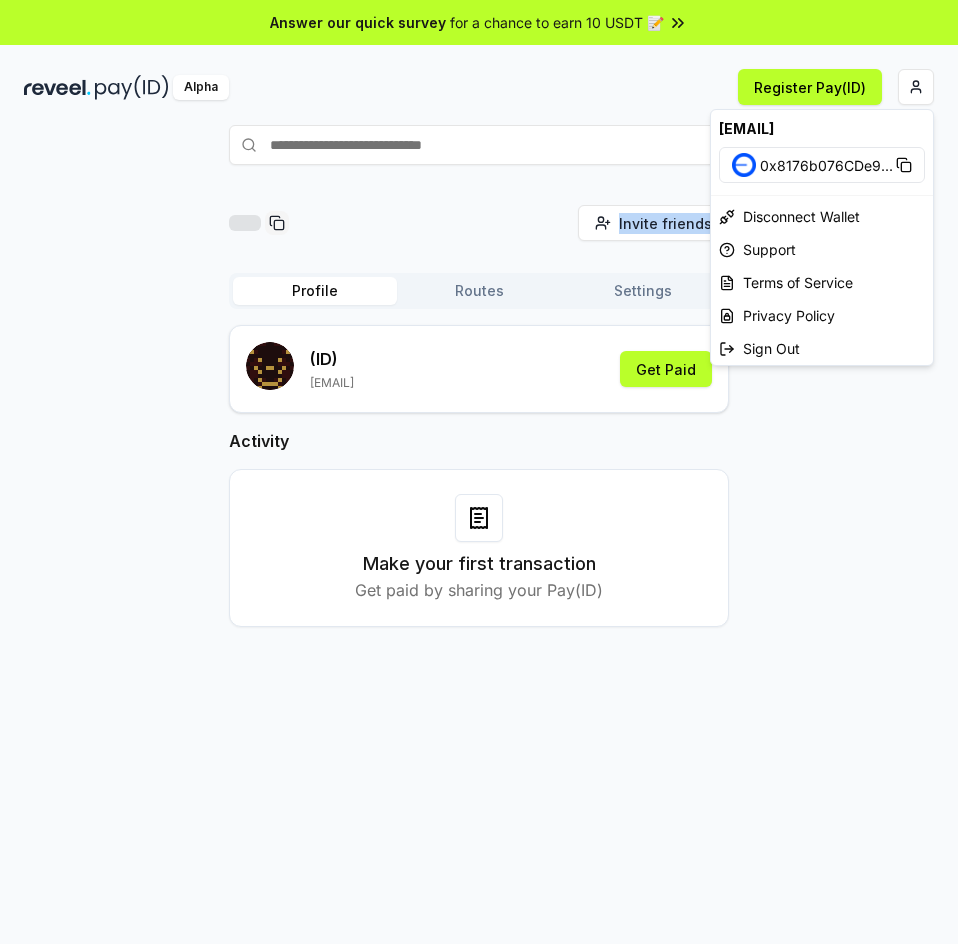 drag, startPoint x: 713, startPoint y: 596, endPoint x: 118, endPoint y: 257, distance: 684.7963 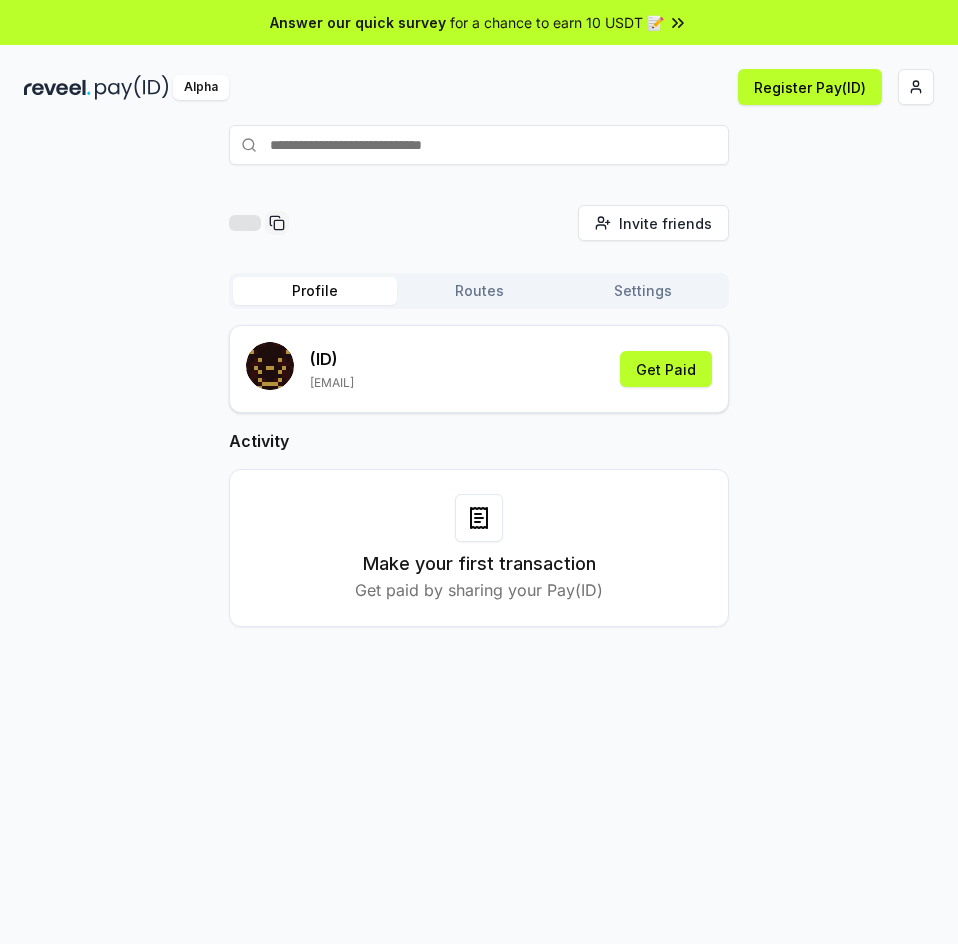 drag, startPoint x: 910, startPoint y: 284, endPoint x: 801, endPoint y: 299, distance: 110.02727 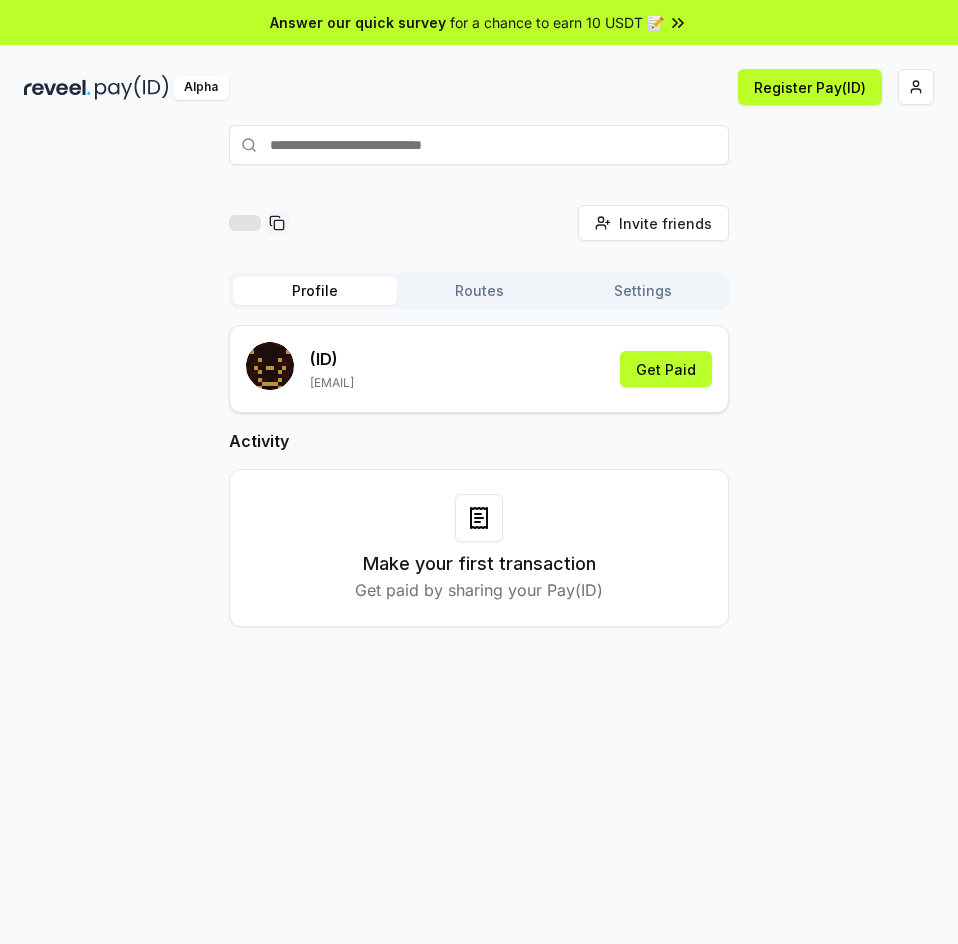 click on "Invite friends Invite Profile Routes Settings (ID) [EMAIL] Get Paid Activity Make your first transaction Get paid by sharing your Pay(ID)" at bounding box center [479, 432] 